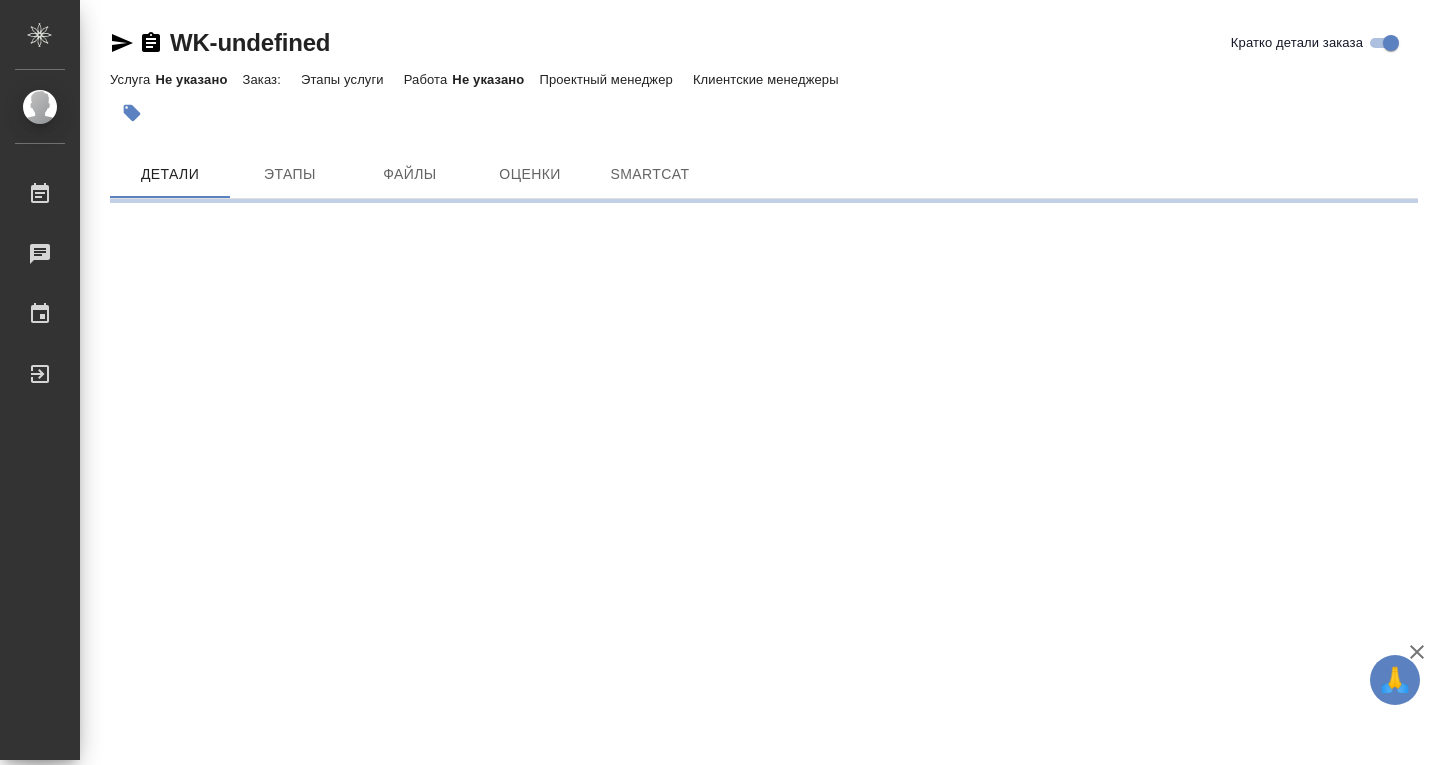 scroll, scrollTop: 0, scrollLeft: 0, axis: both 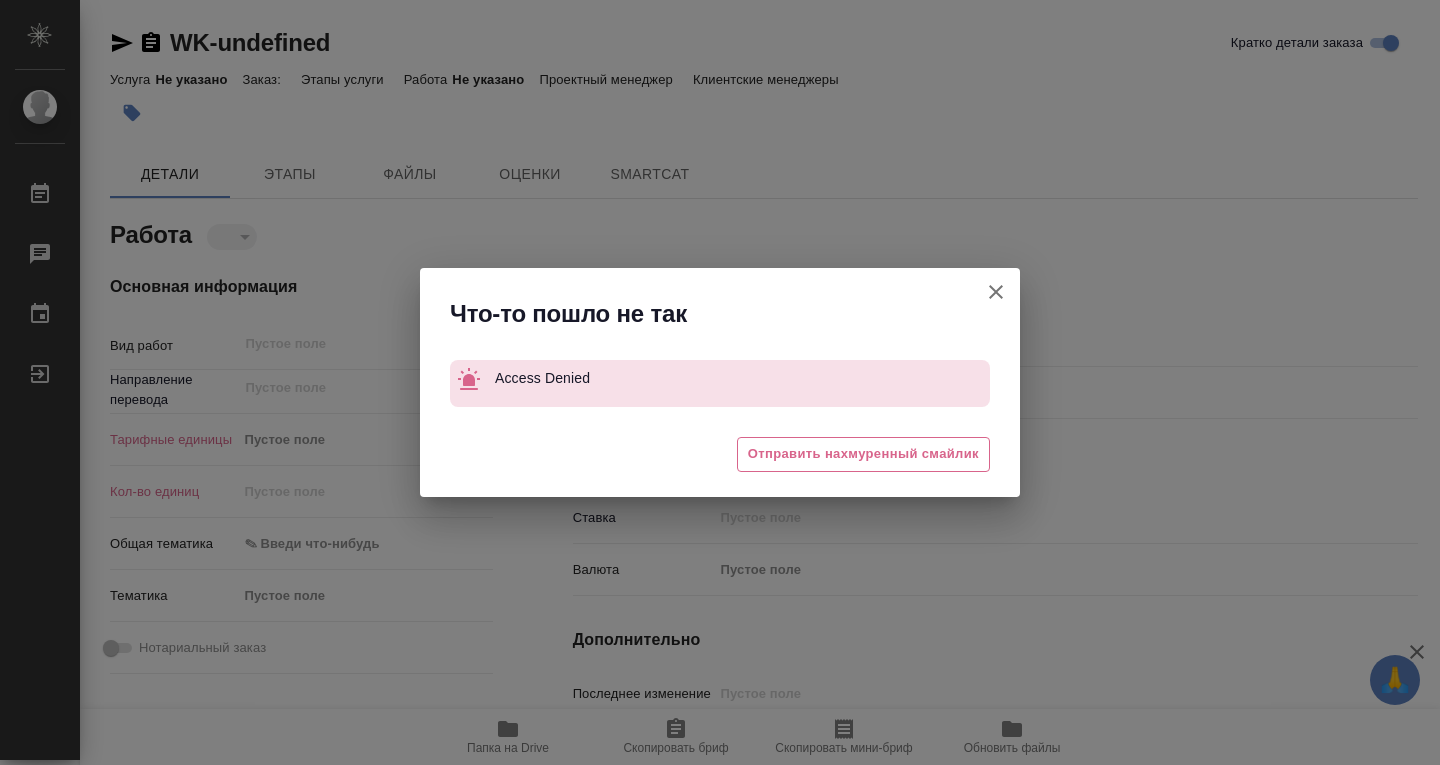 type on "x" 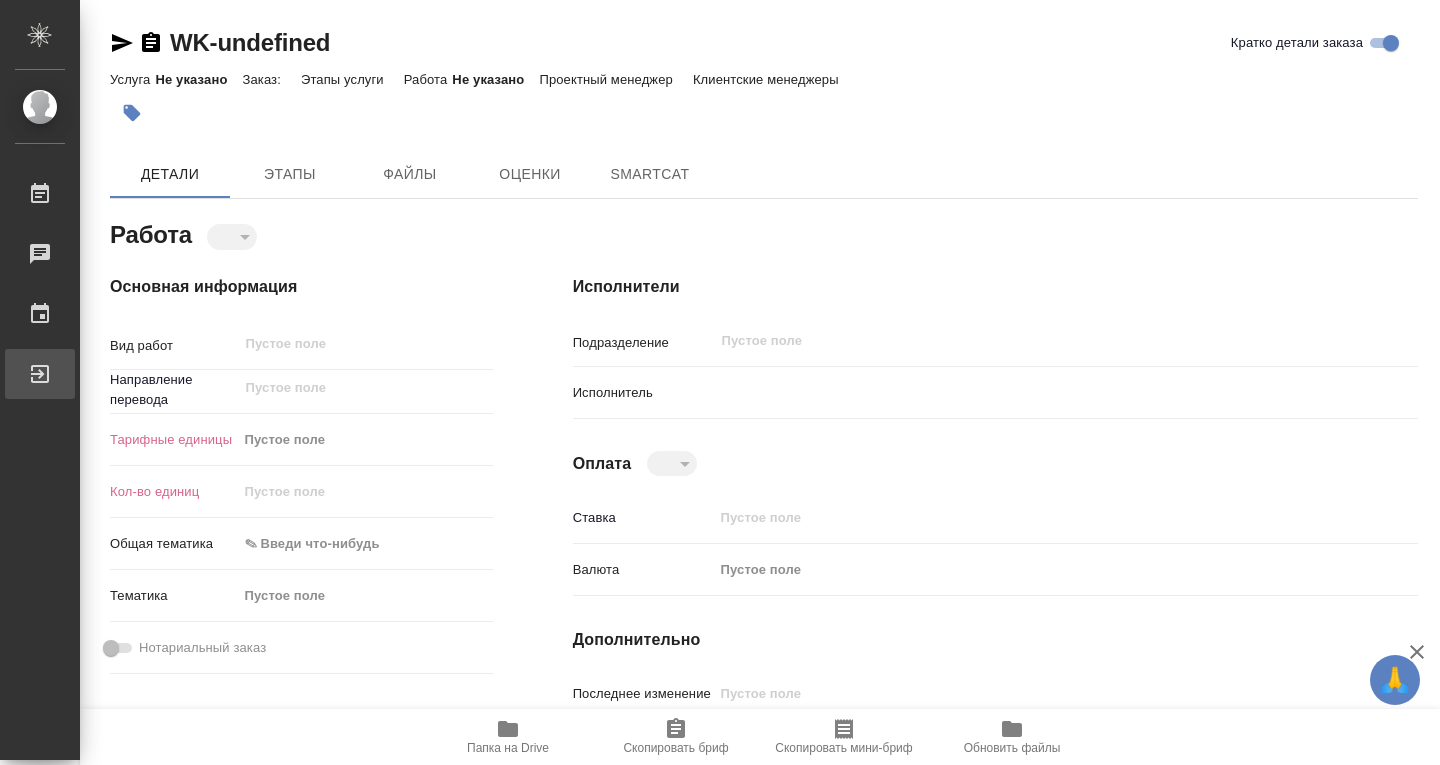 type on "x" 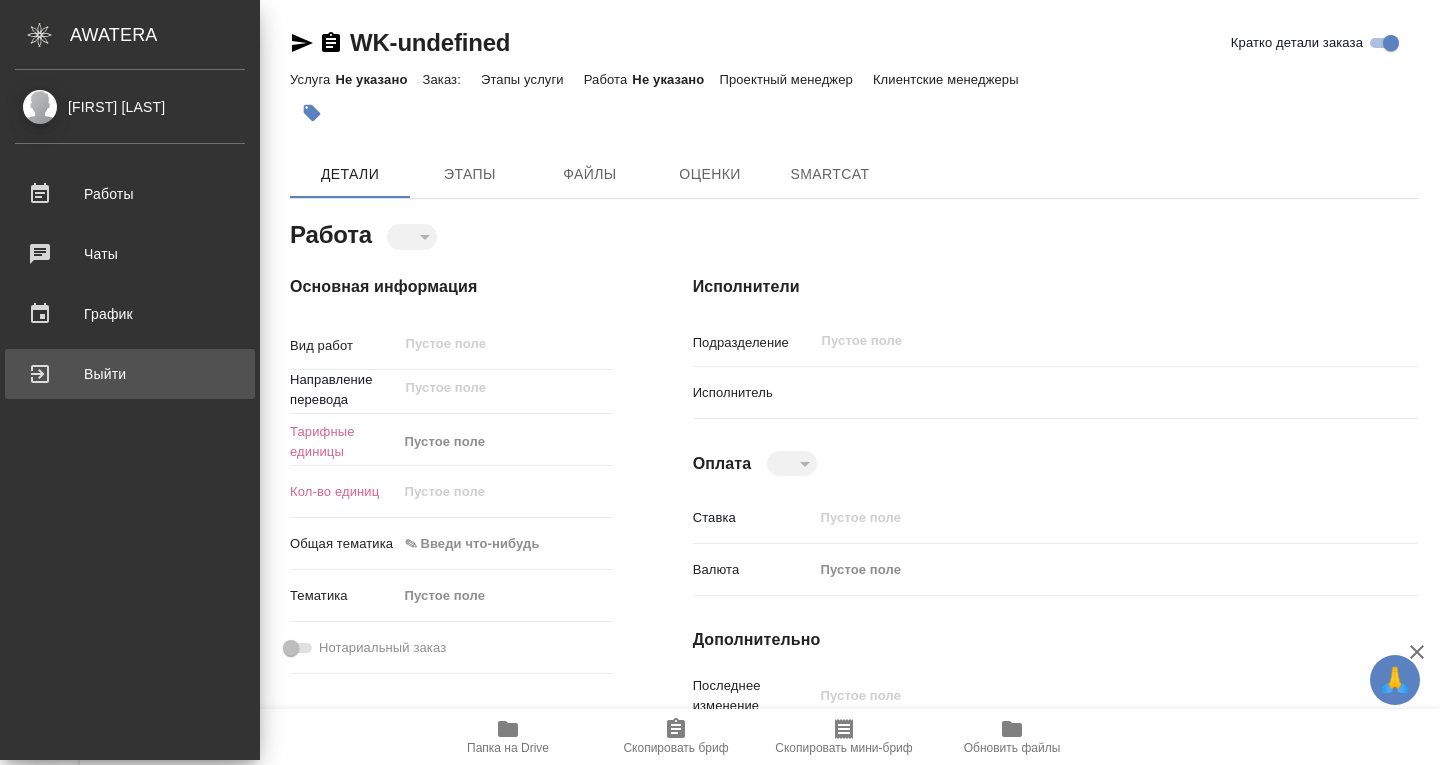 type on "x" 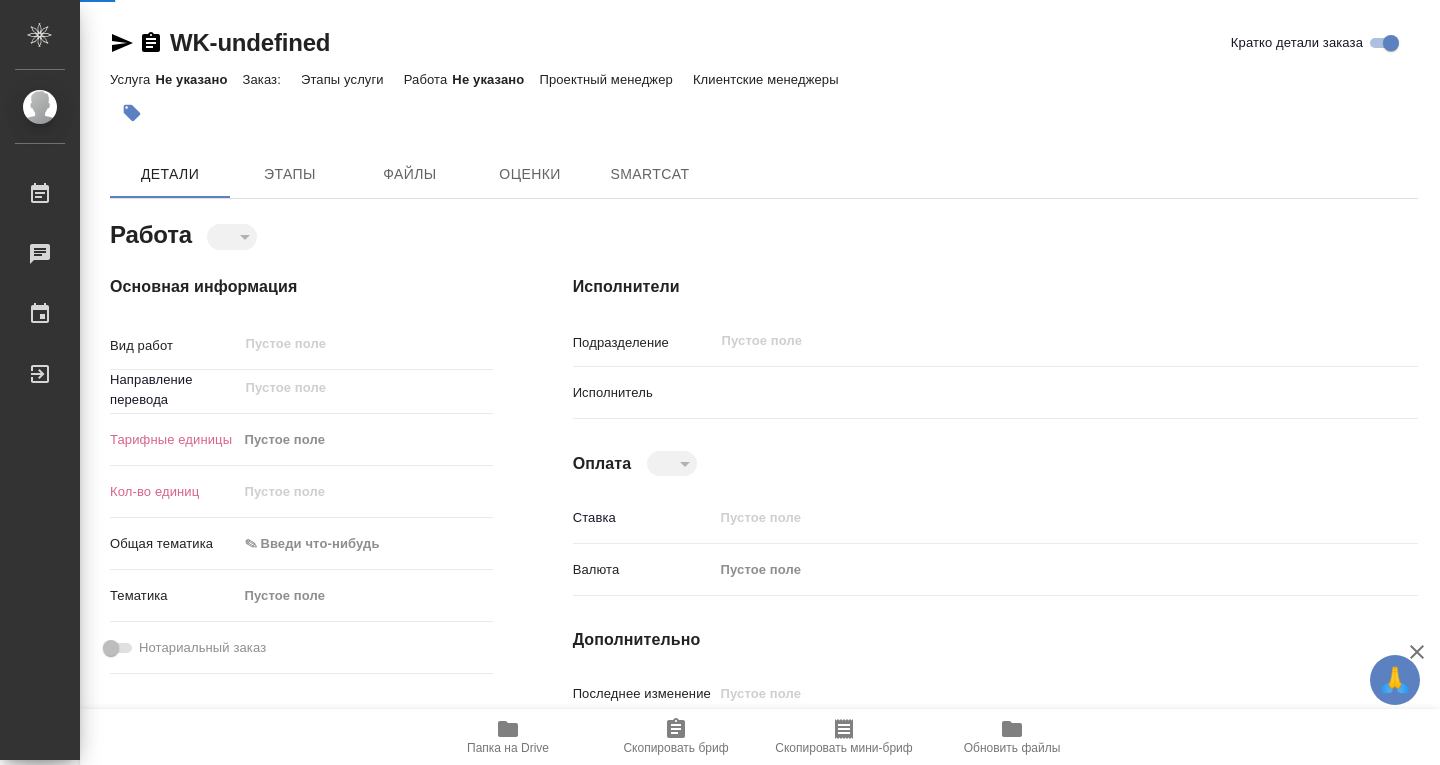 type on "x" 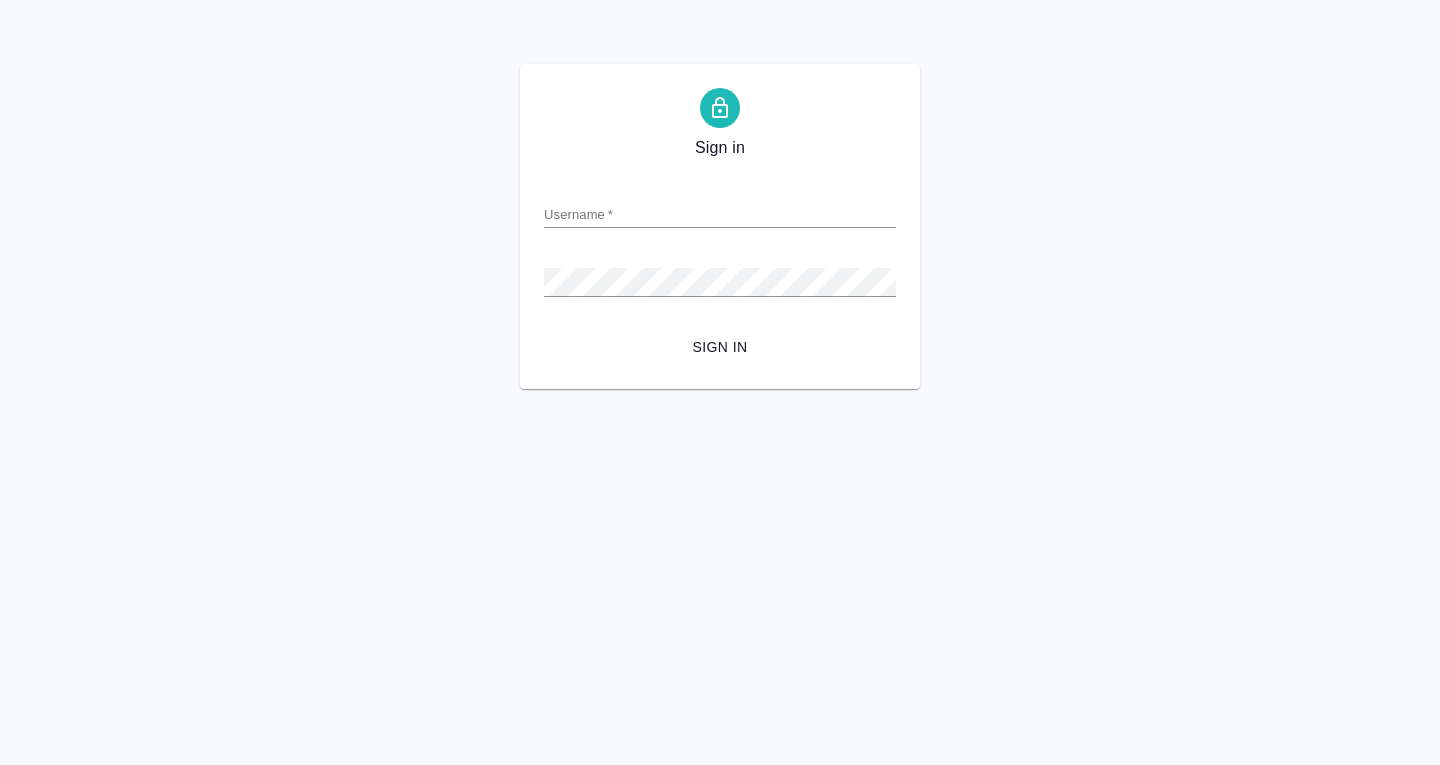 scroll, scrollTop: 0, scrollLeft: 0, axis: both 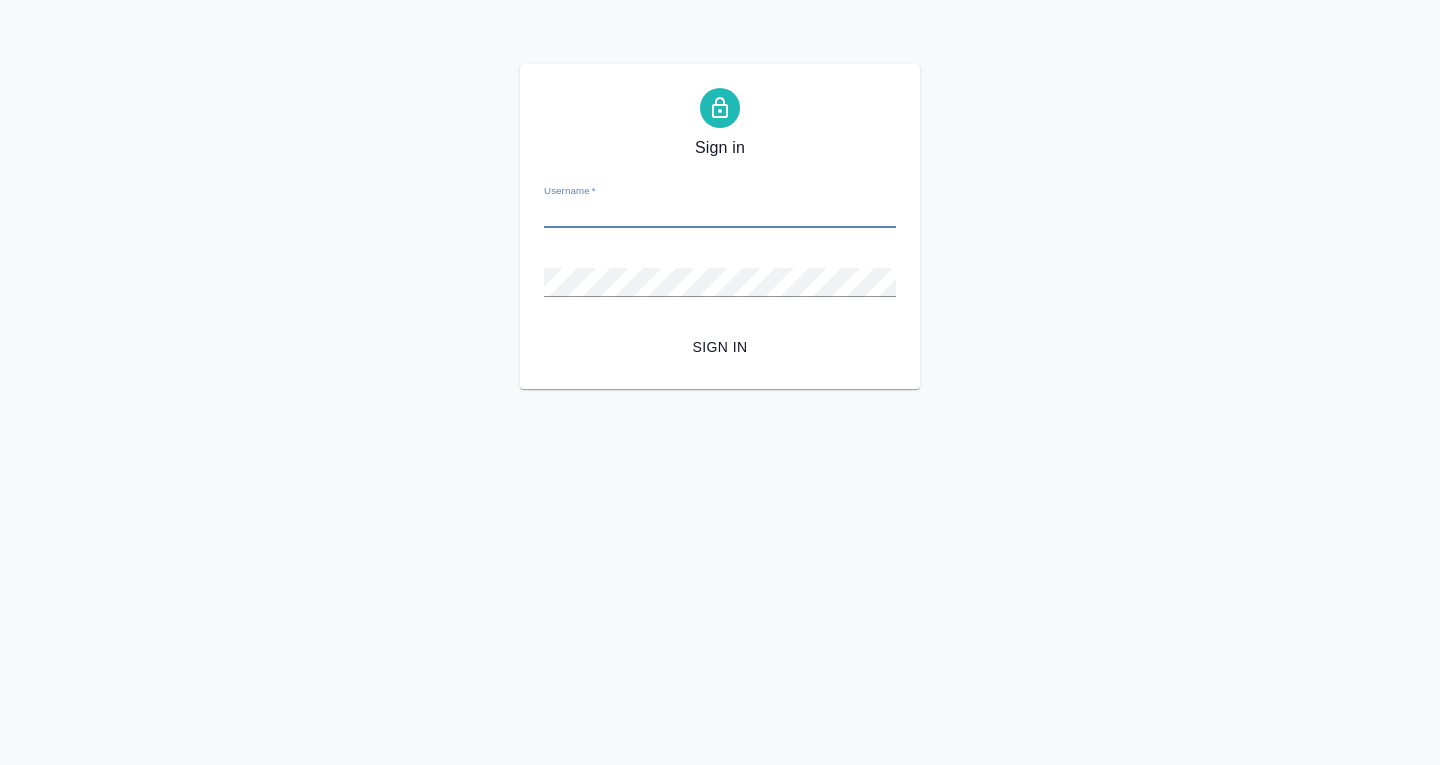 type on "b.wang@awatera.com" 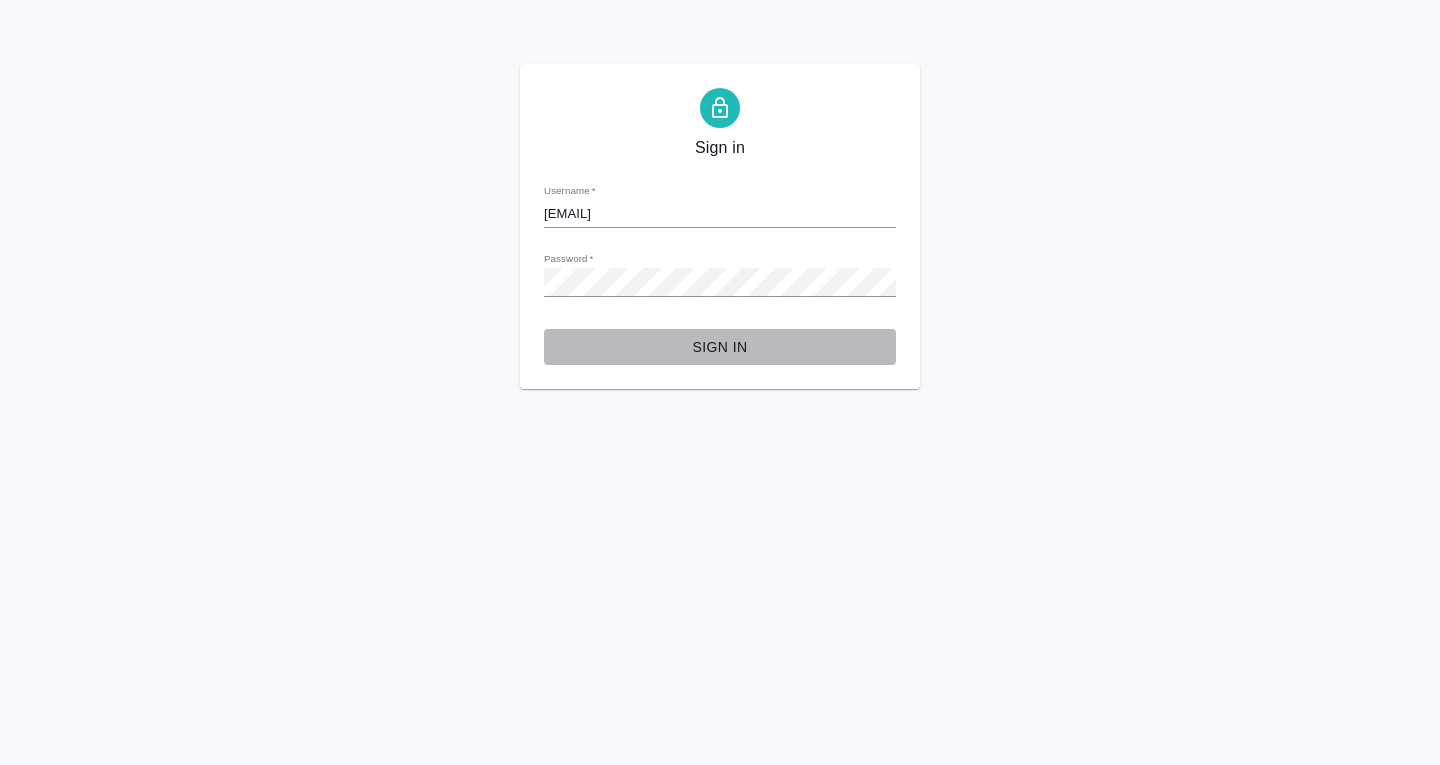 click on "Sign in" at bounding box center (720, 347) 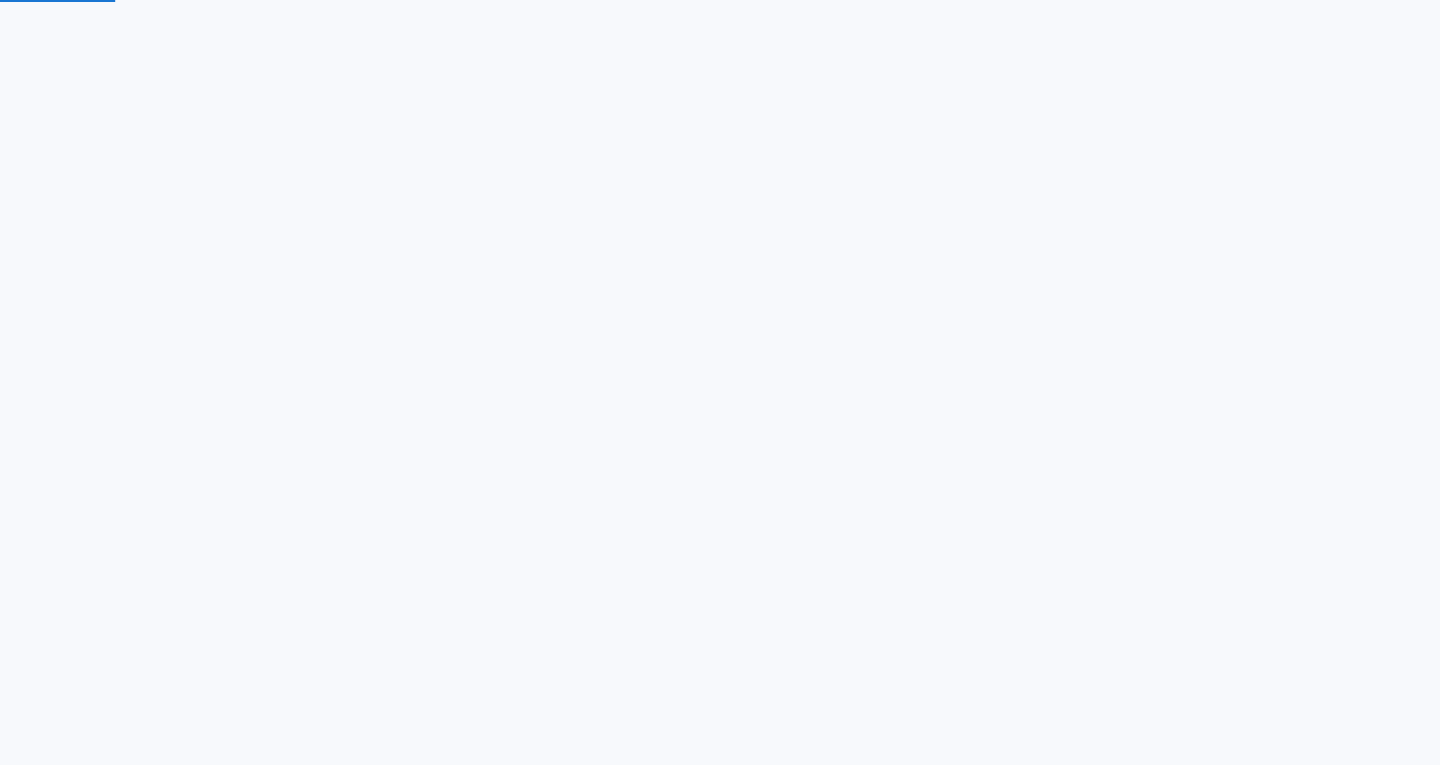 scroll, scrollTop: 0, scrollLeft: 0, axis: both 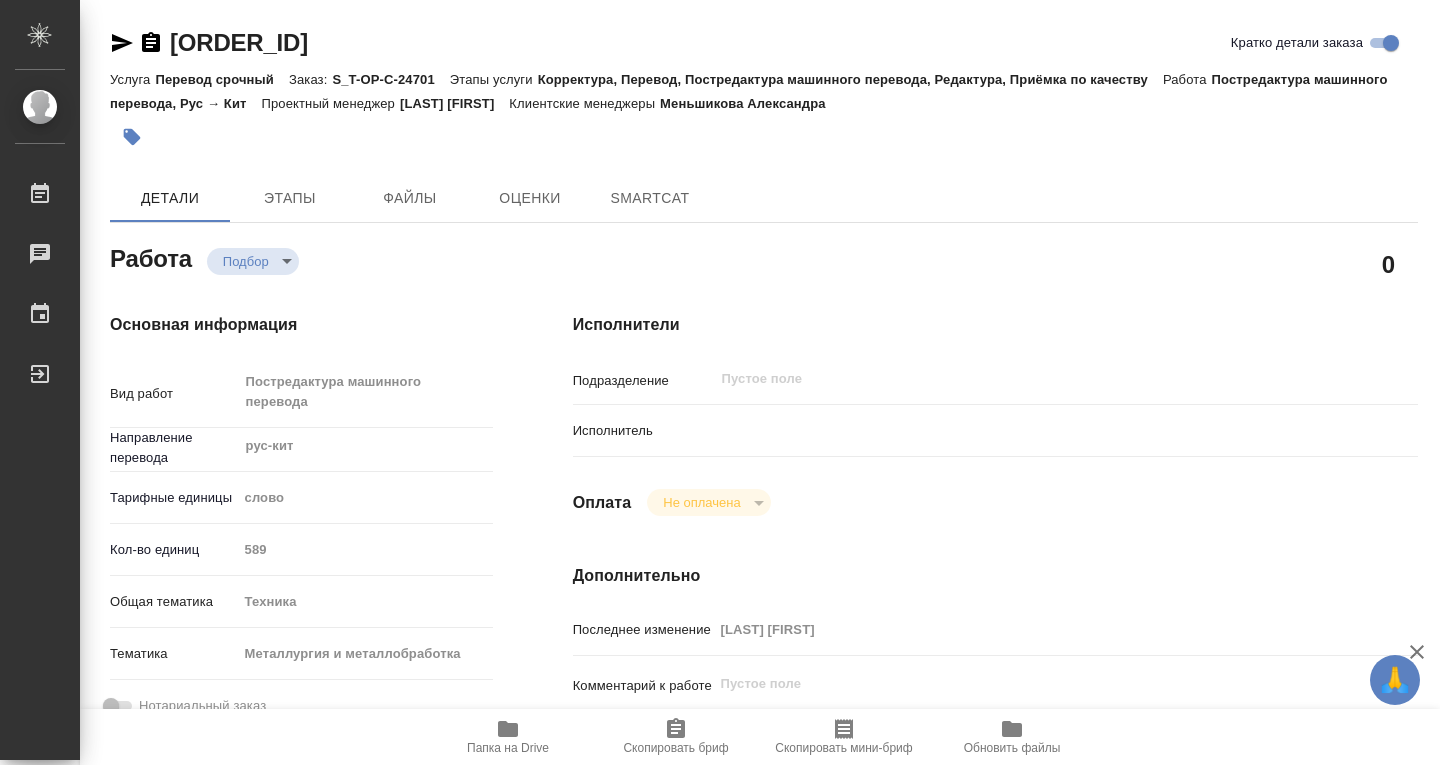 type on "x" 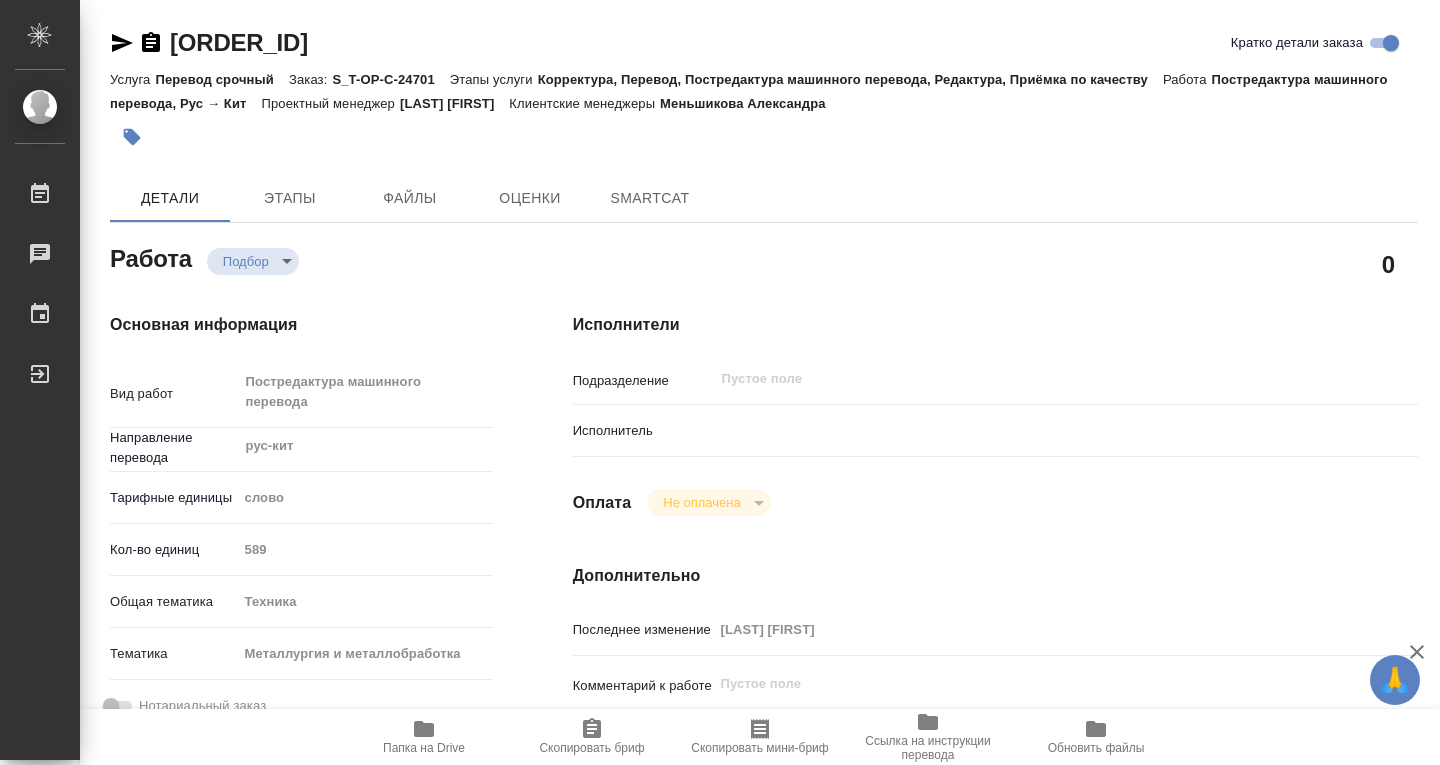 type on "x" 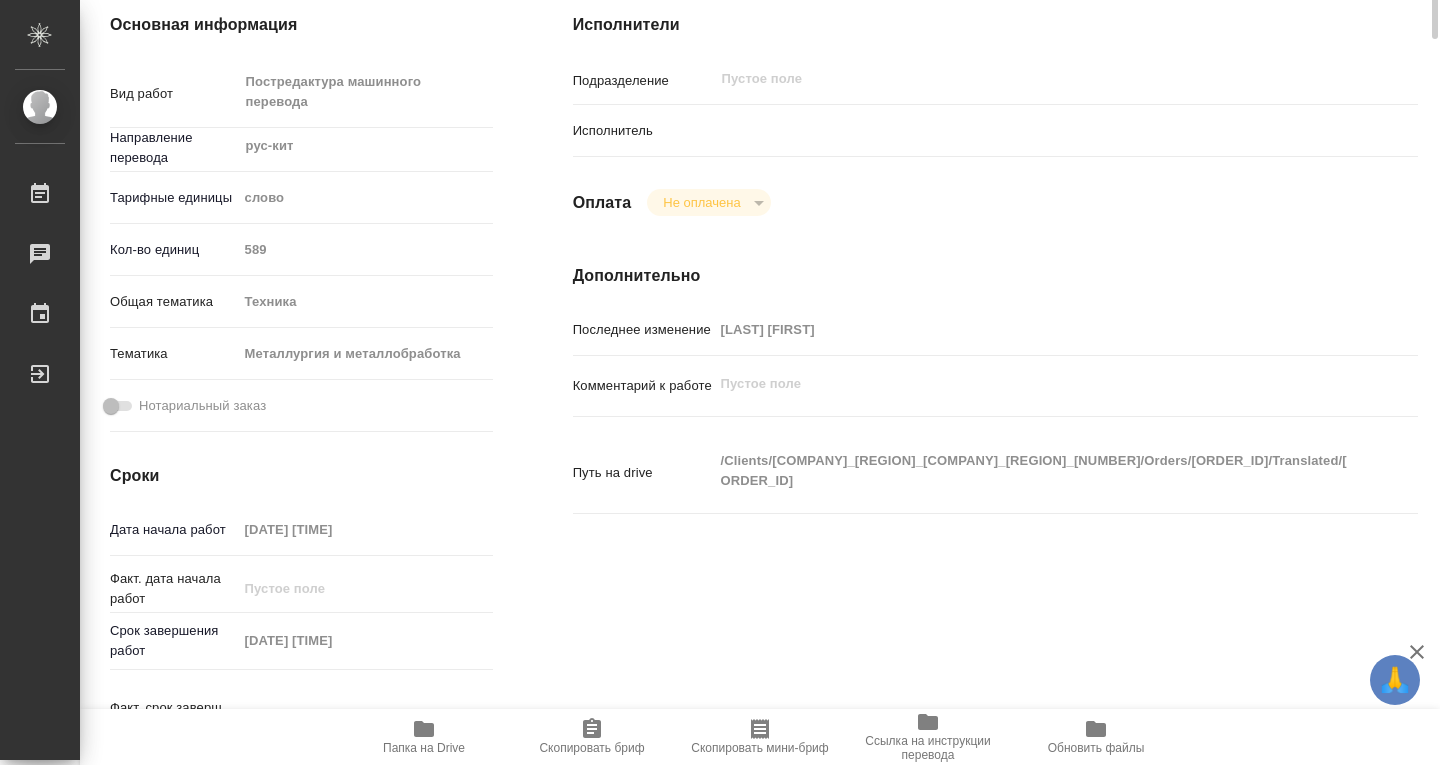 scroll, scrollTop: 0, scrollLeft: 0, axis: both 